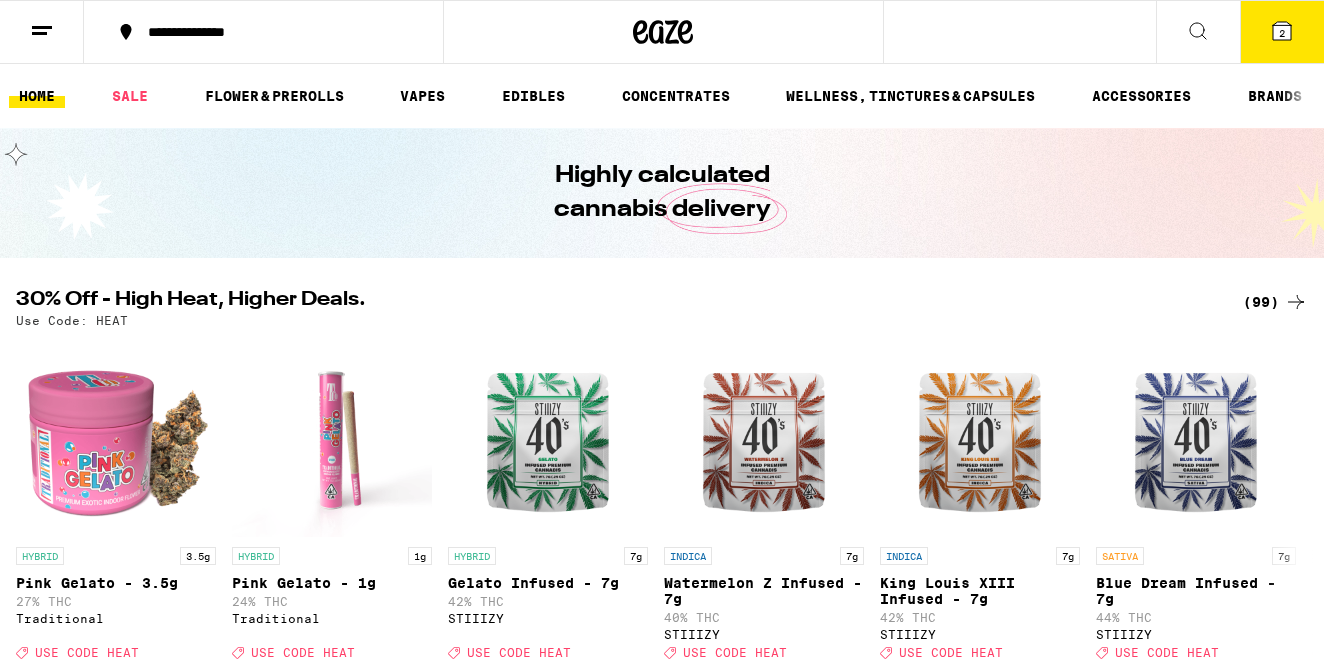 scroll, scrollTop: 0, scrollLeft: 0, axis: both 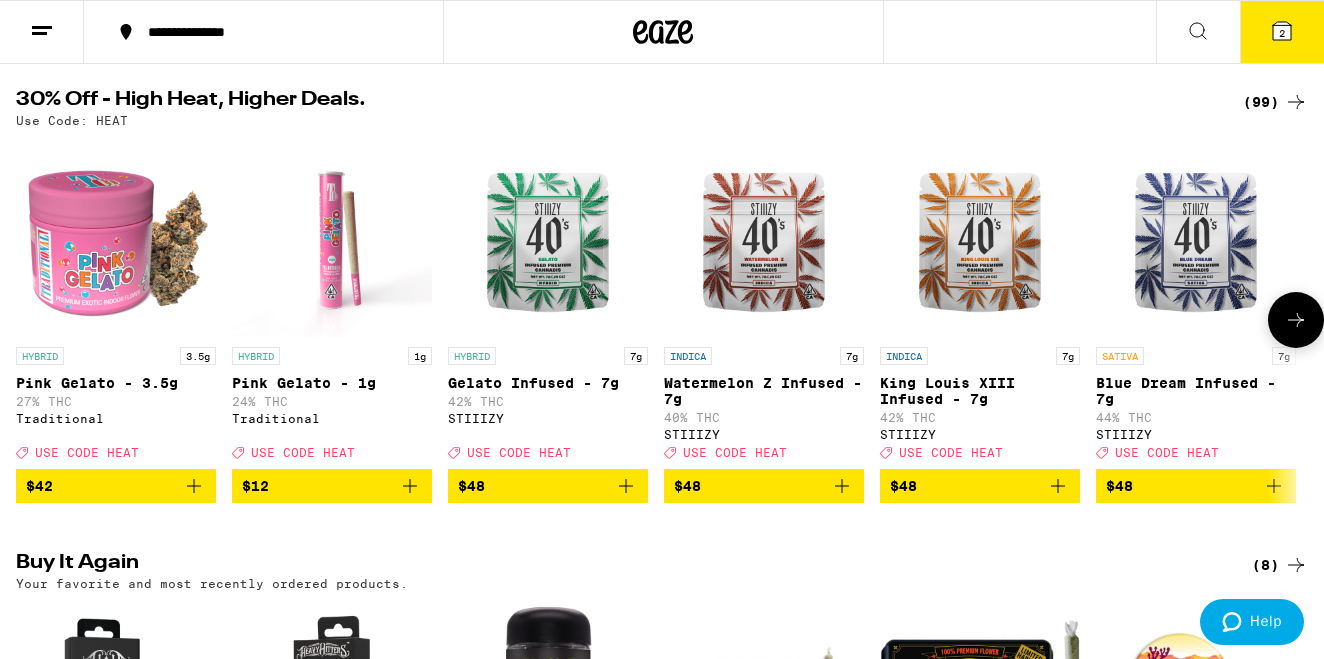 click 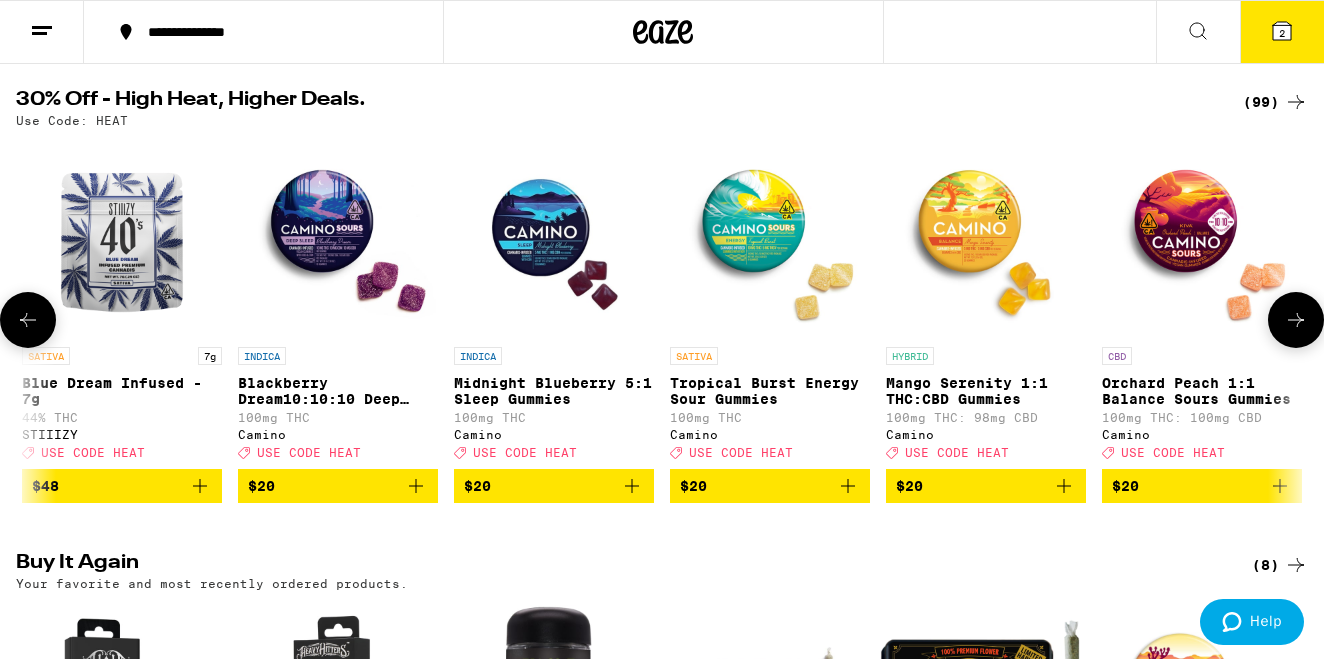 click 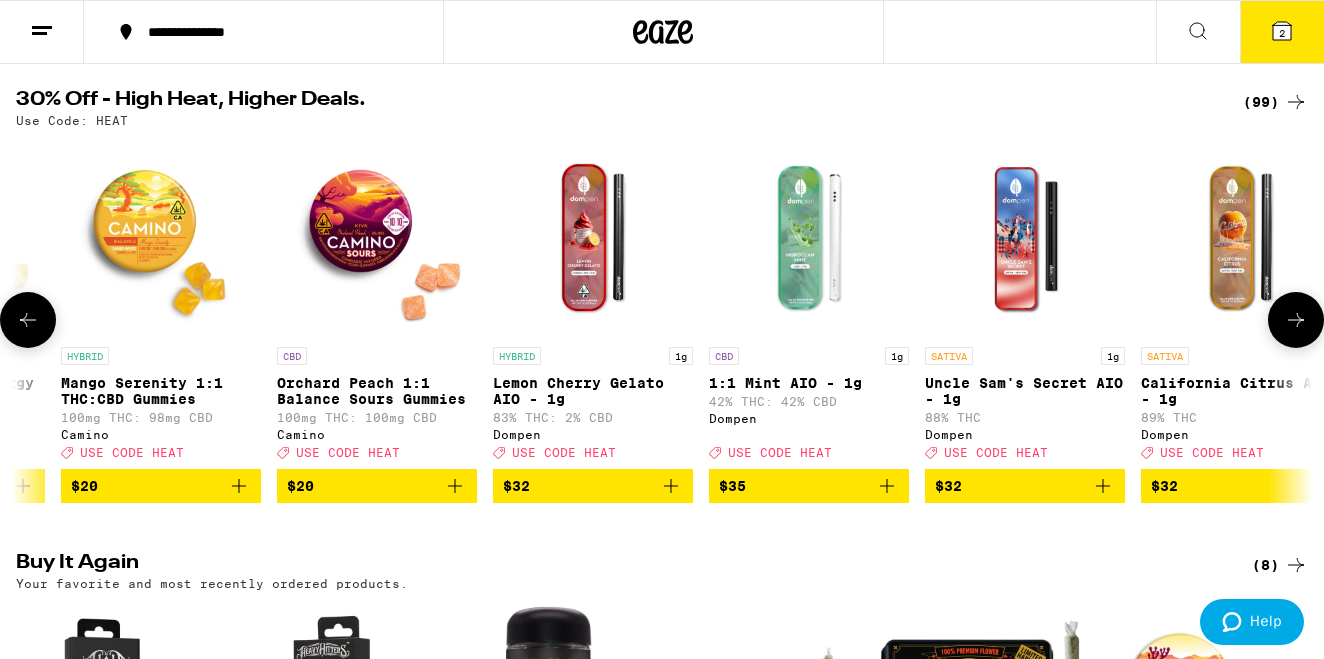 scroll, scrollTop: 0, scrollLeft: 2148, axis: horizontal 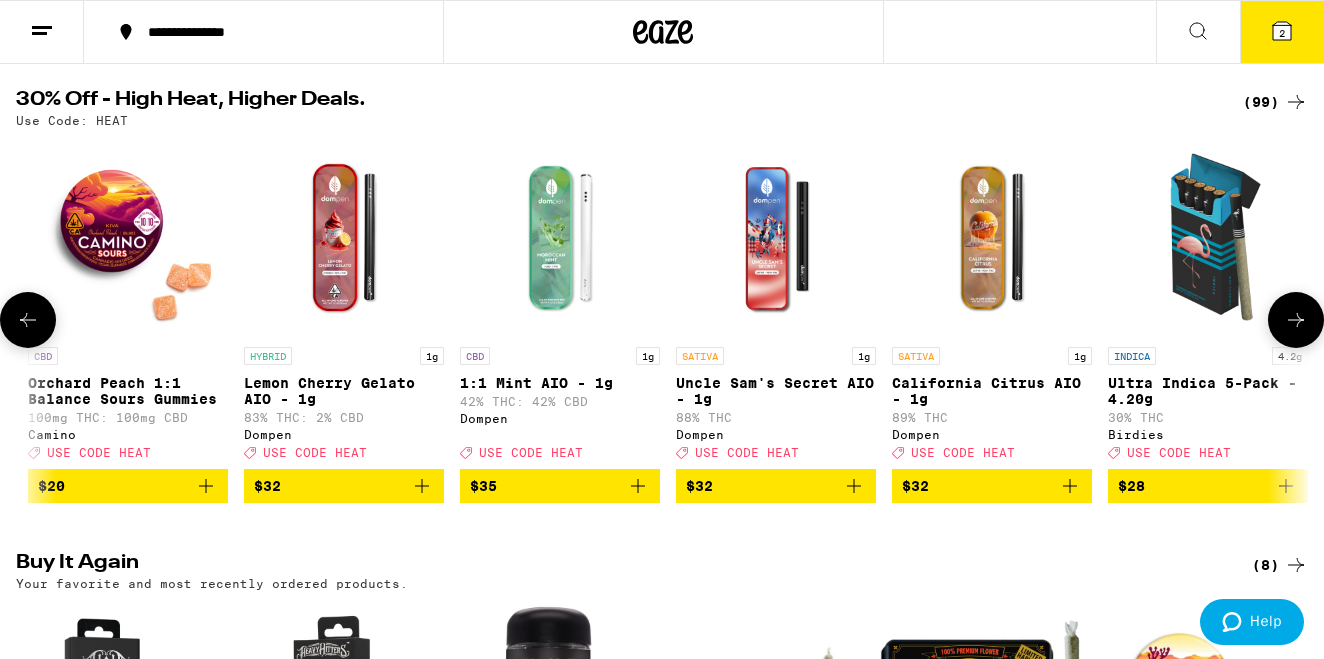 click 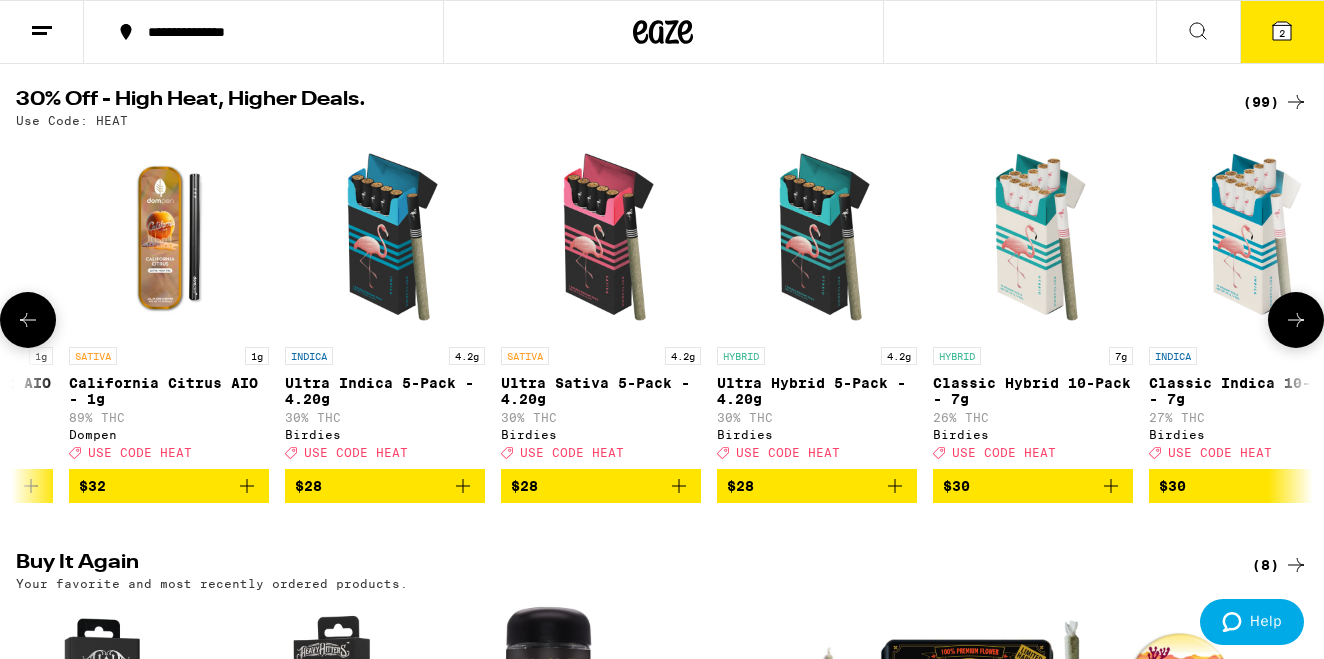 scroll, scrollTop: 0, scrollLeft: 3222, axis: horizontal 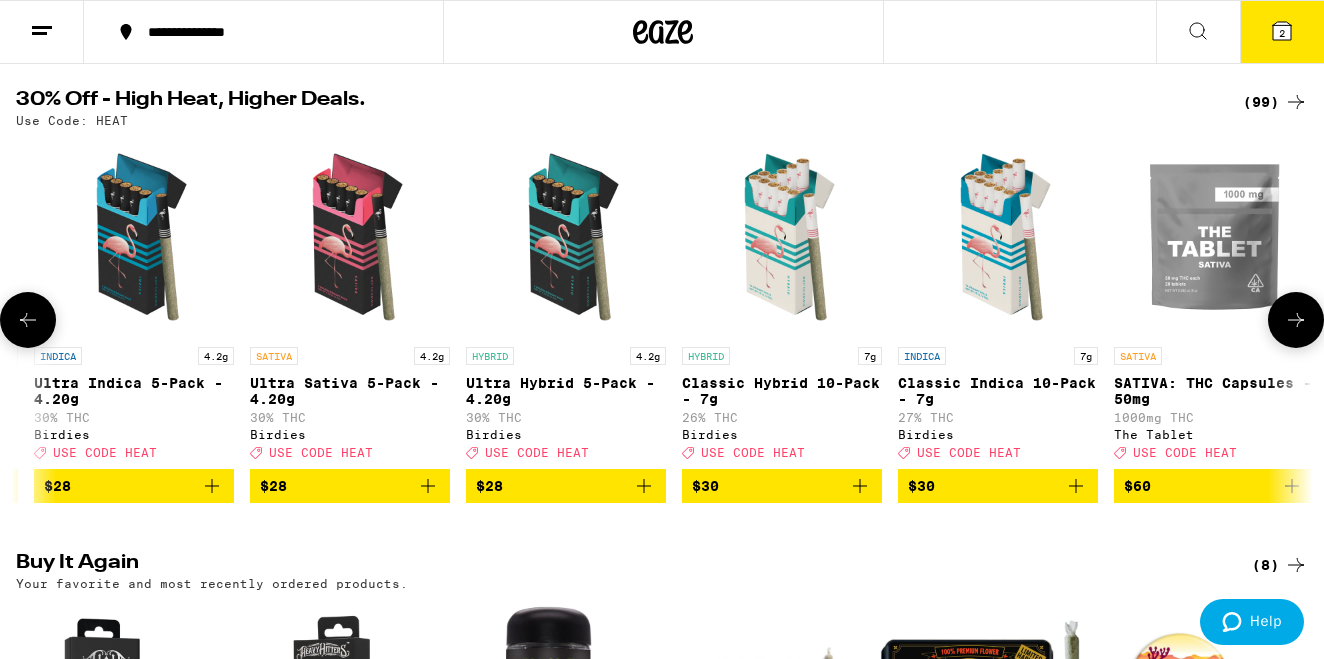 click 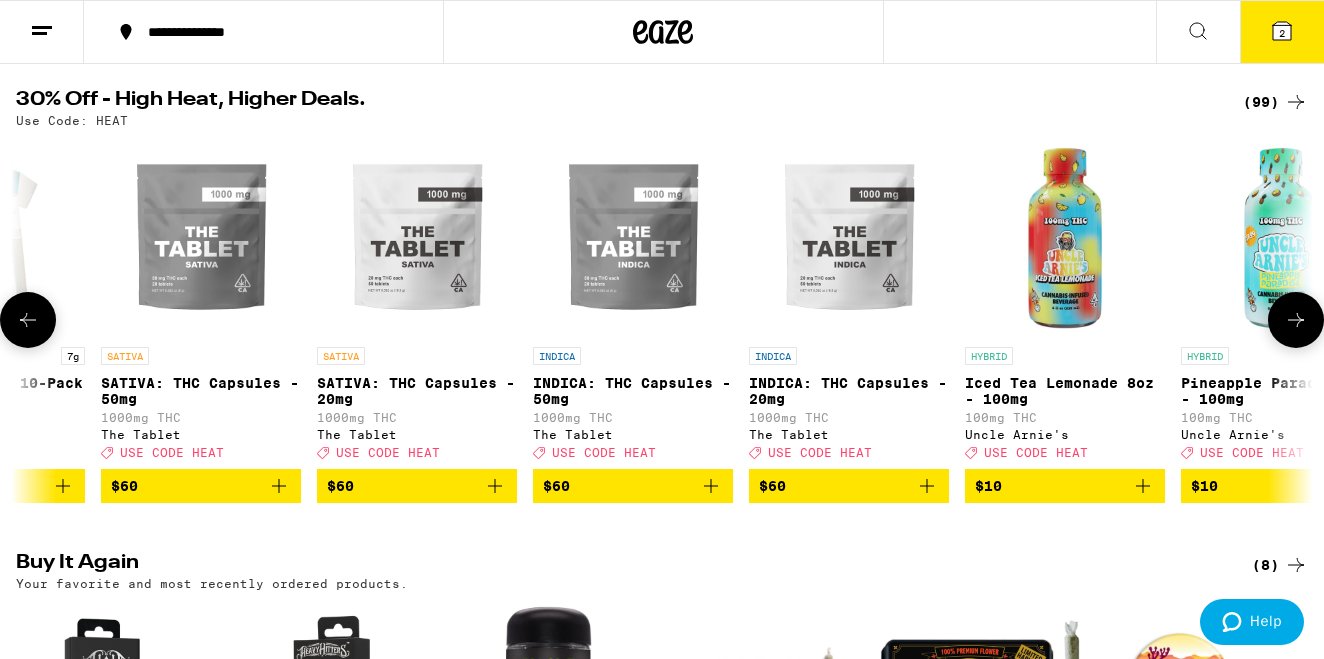 scroll, scrollTop: 0, scrollLeft: 4296, axis: horizontal 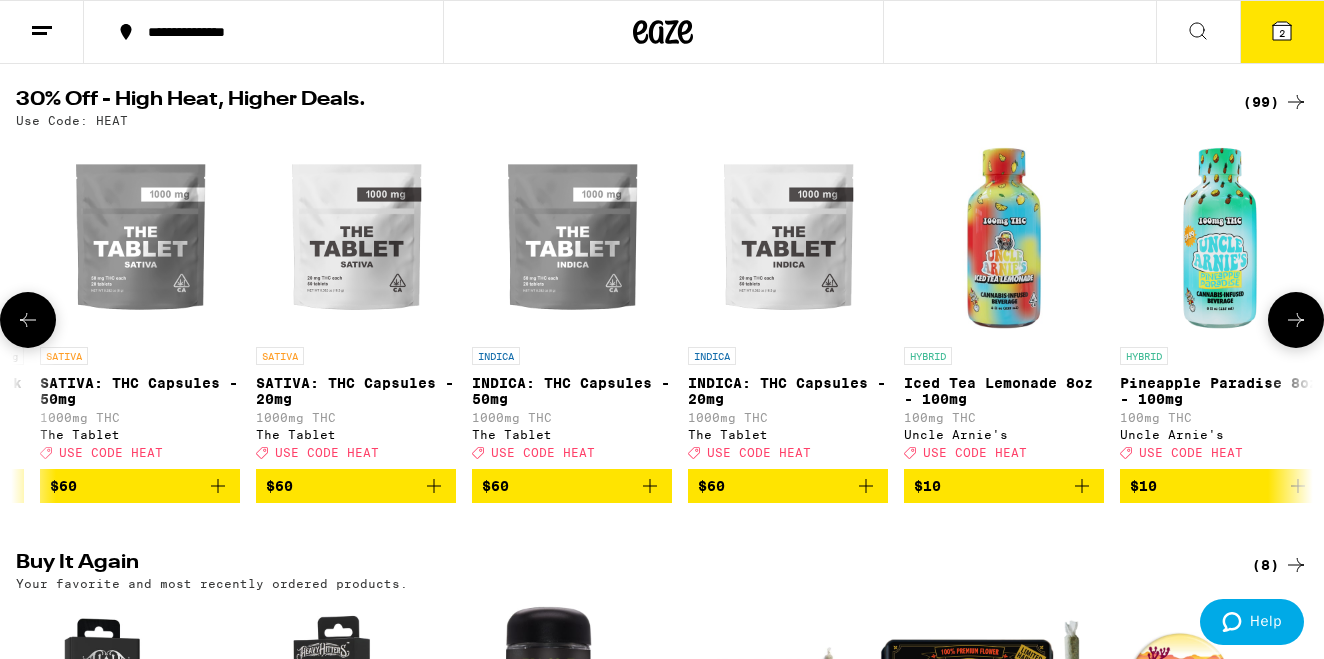 click 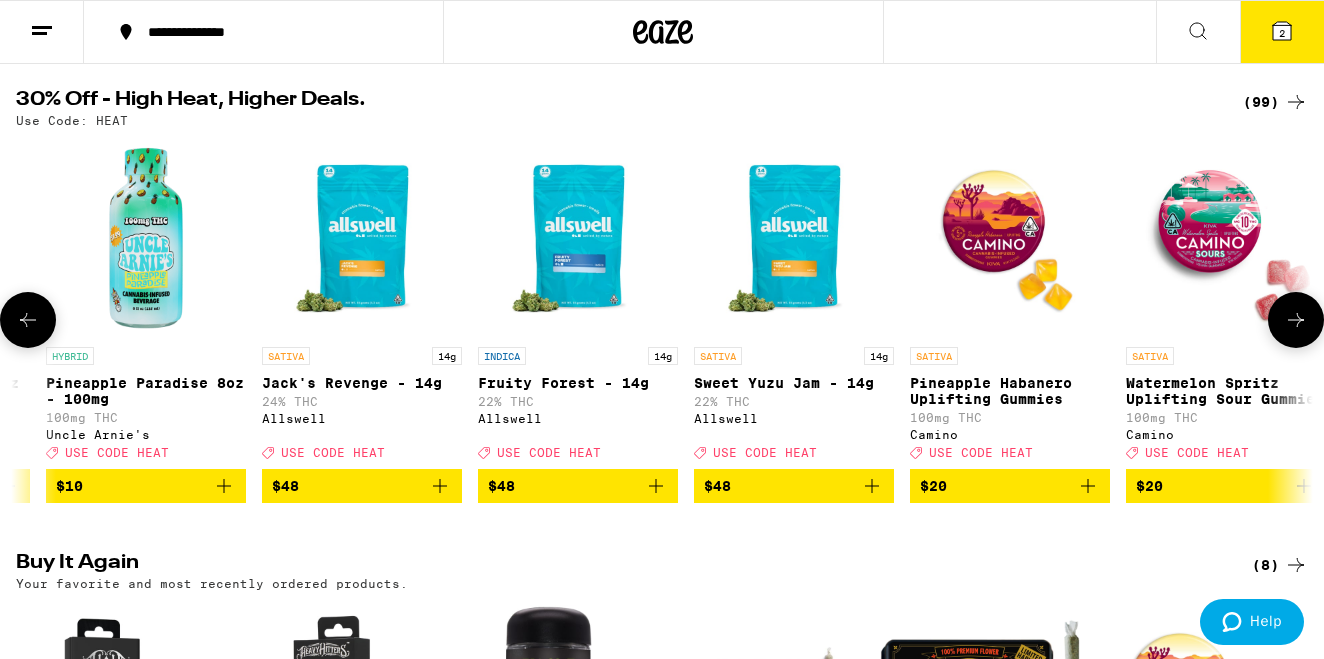 click 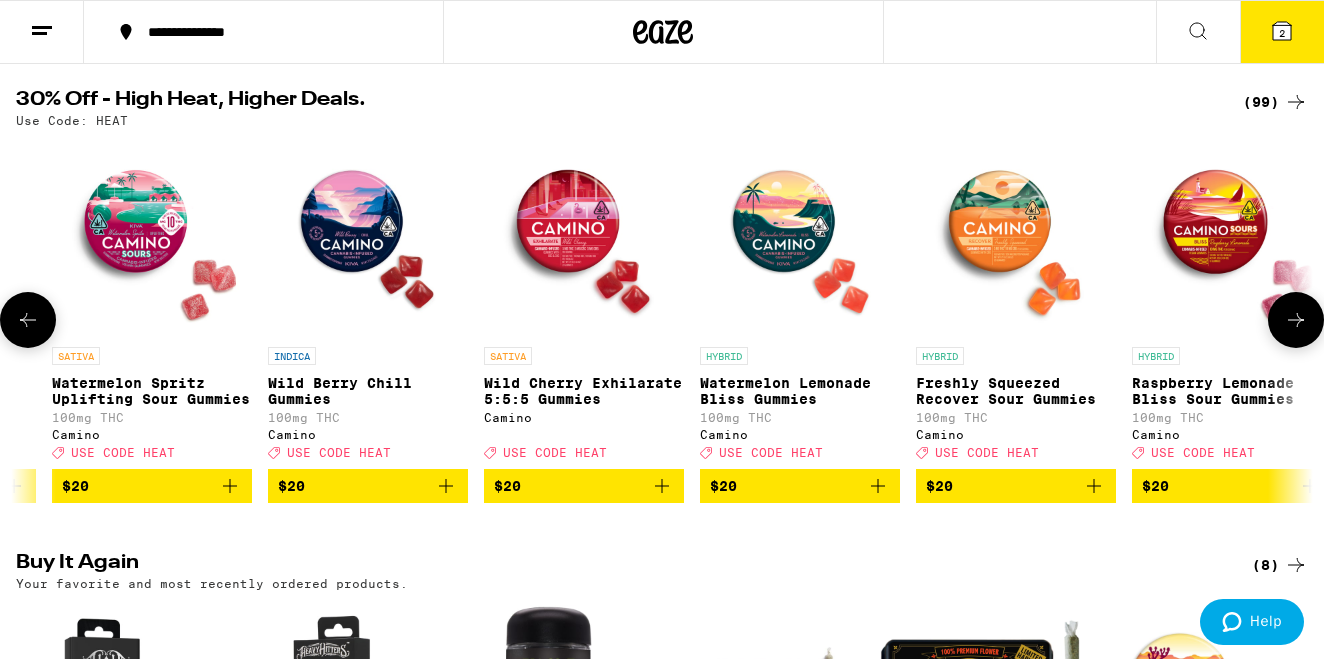 click 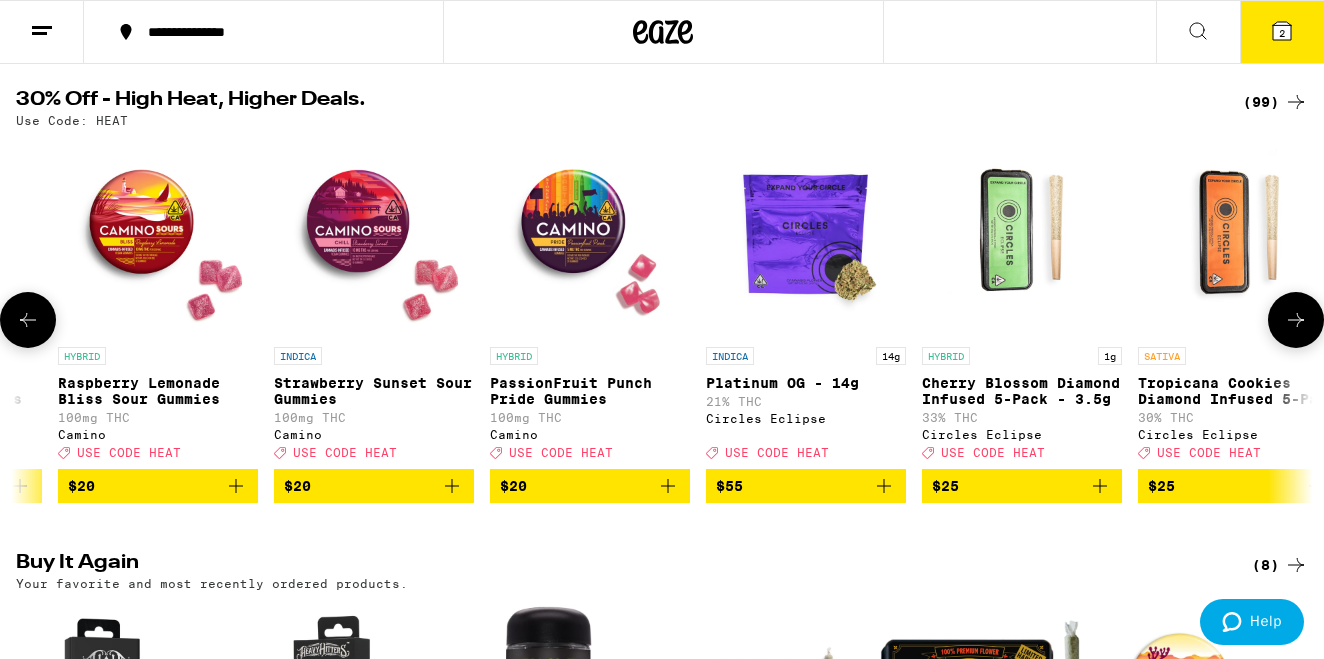 click 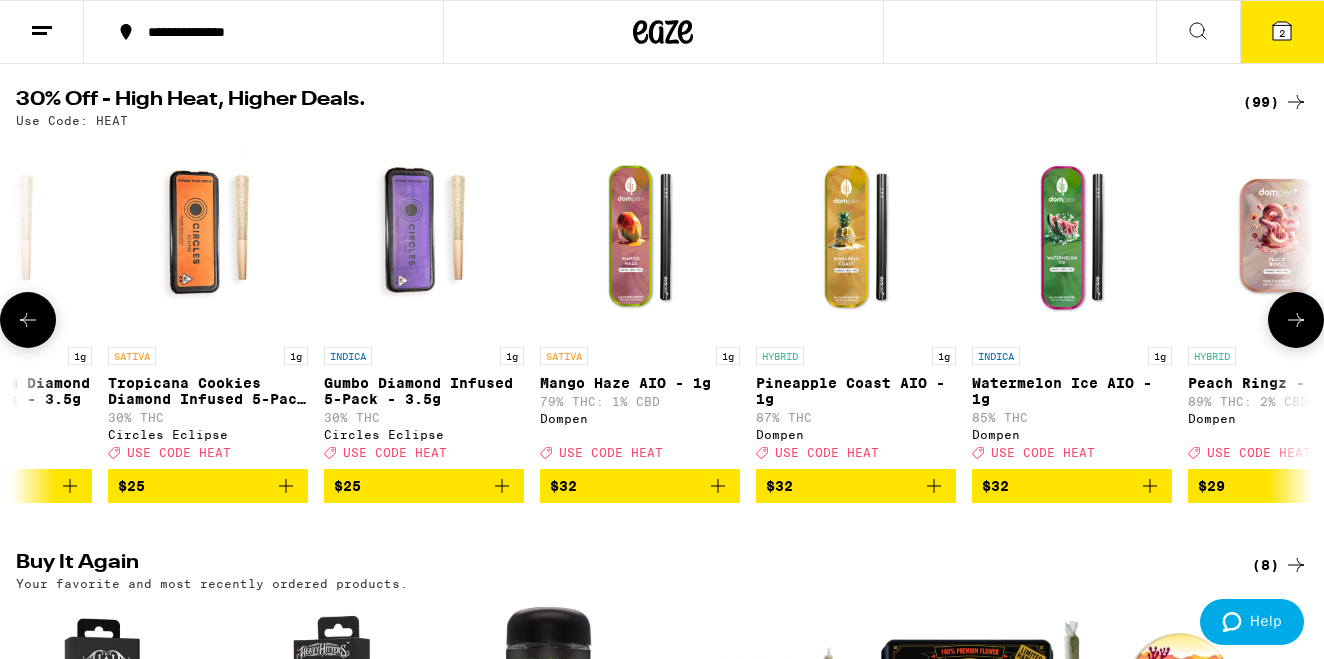 scroll, scrollTop: 0, scrollLeft: 8592, axis: horizontal 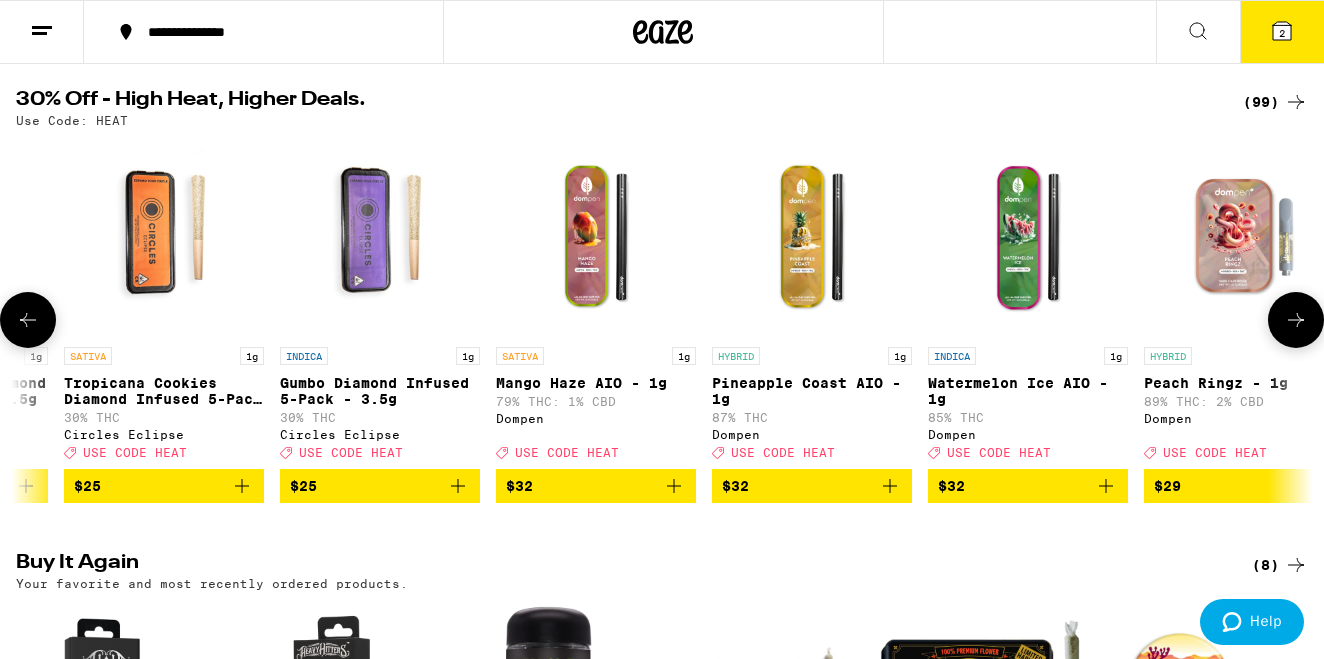 click 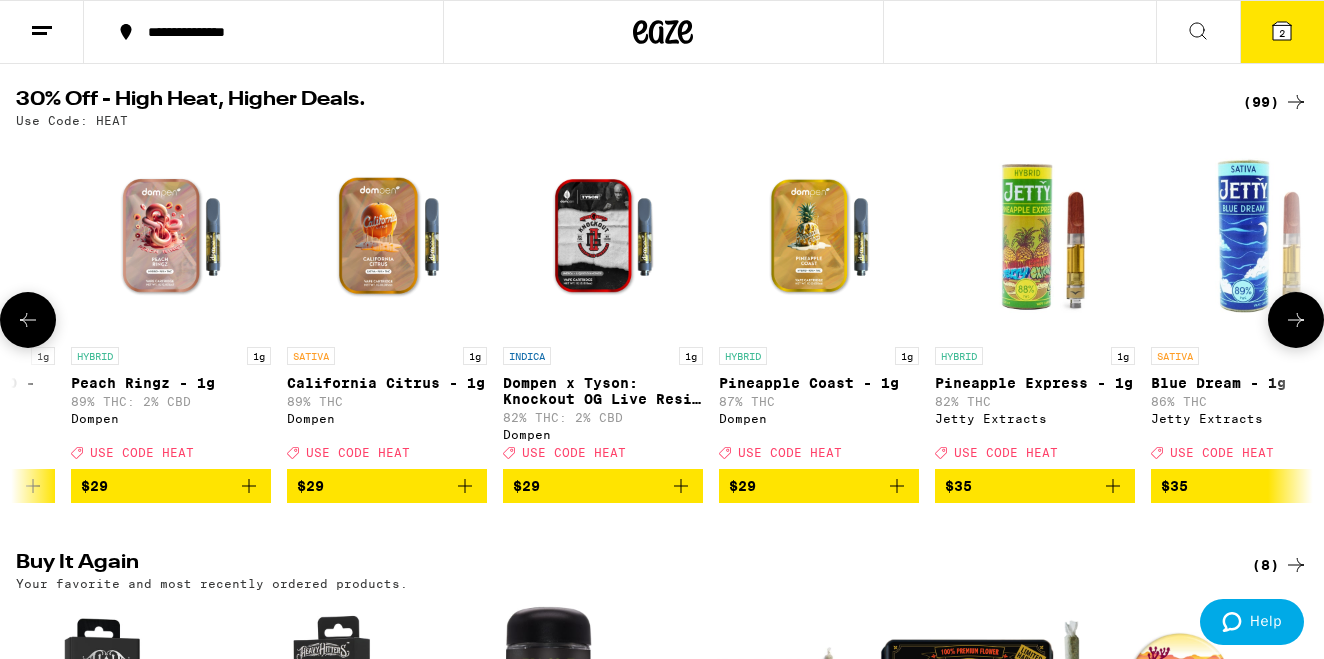 scroll, scrollTop: 0, scrollLeft: 9666, axis: horizontal 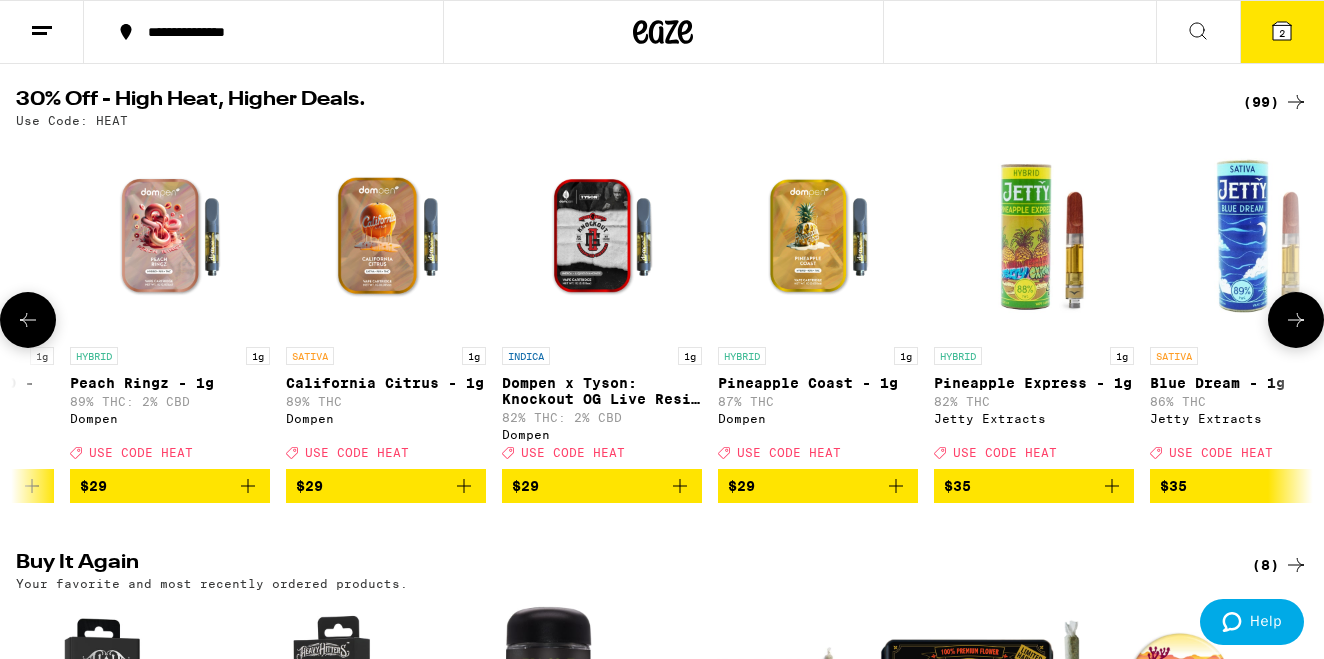 click 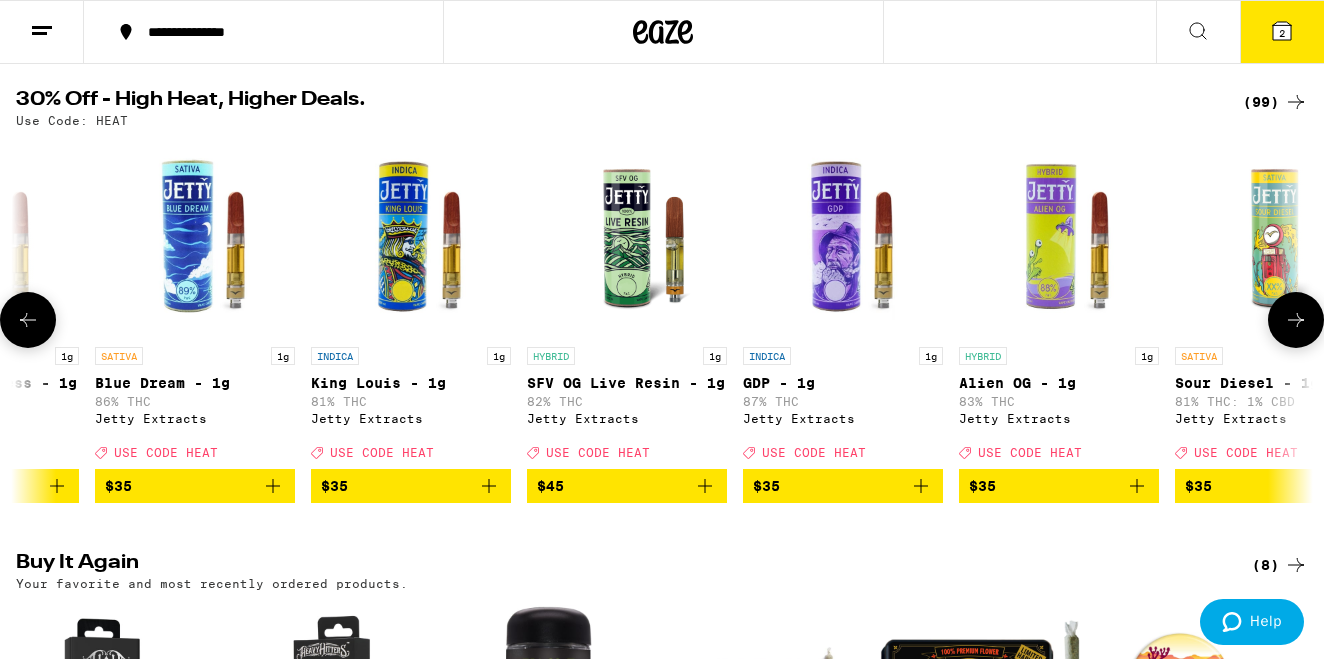 scroll, scrollTop: 0, scrollLeft: 10740, axis: horizontal 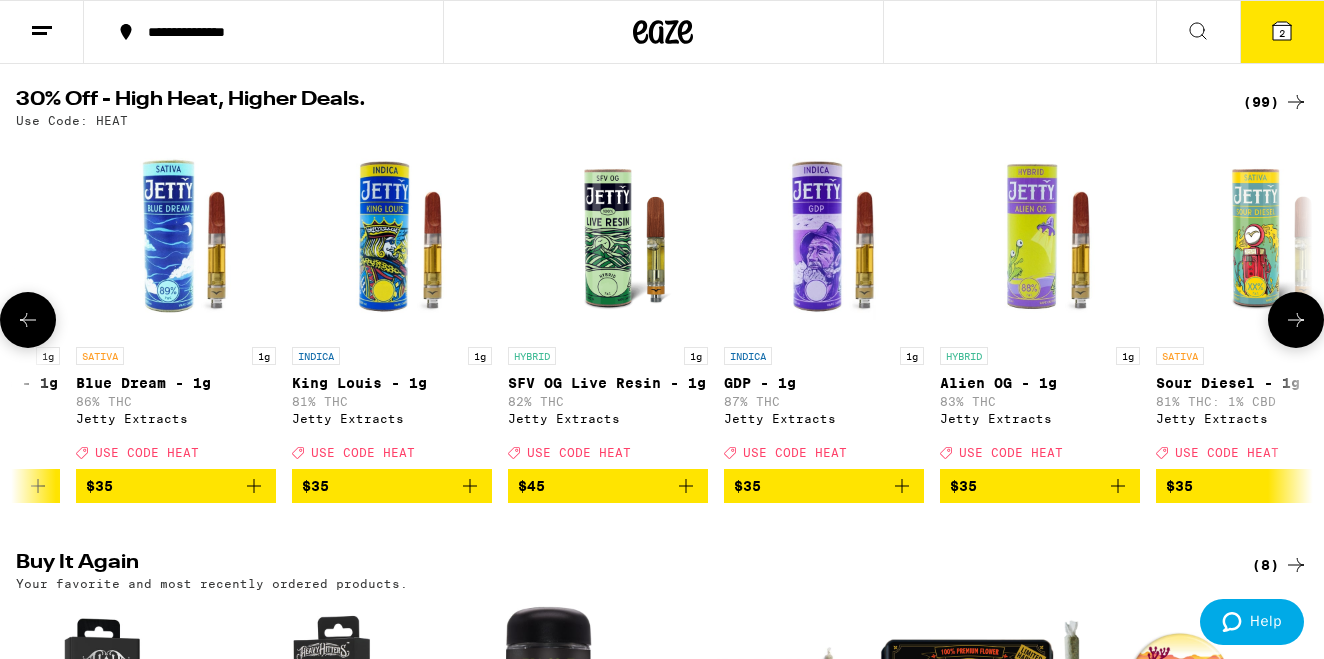 click 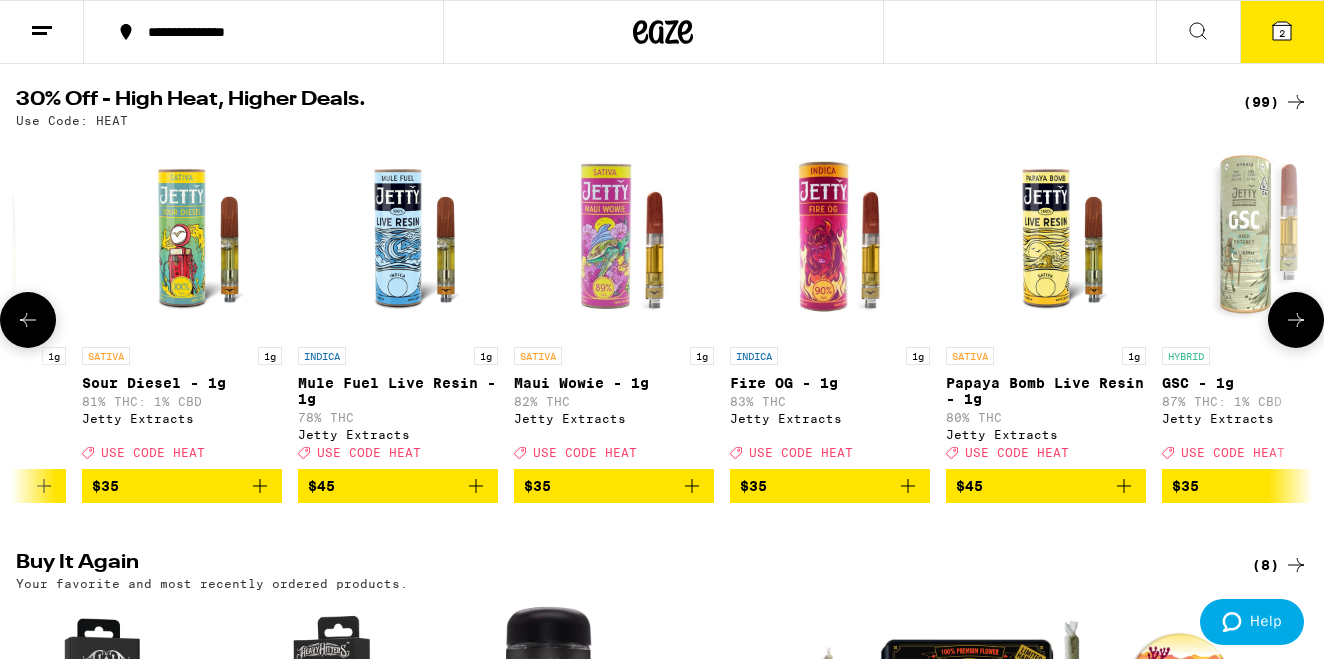 click 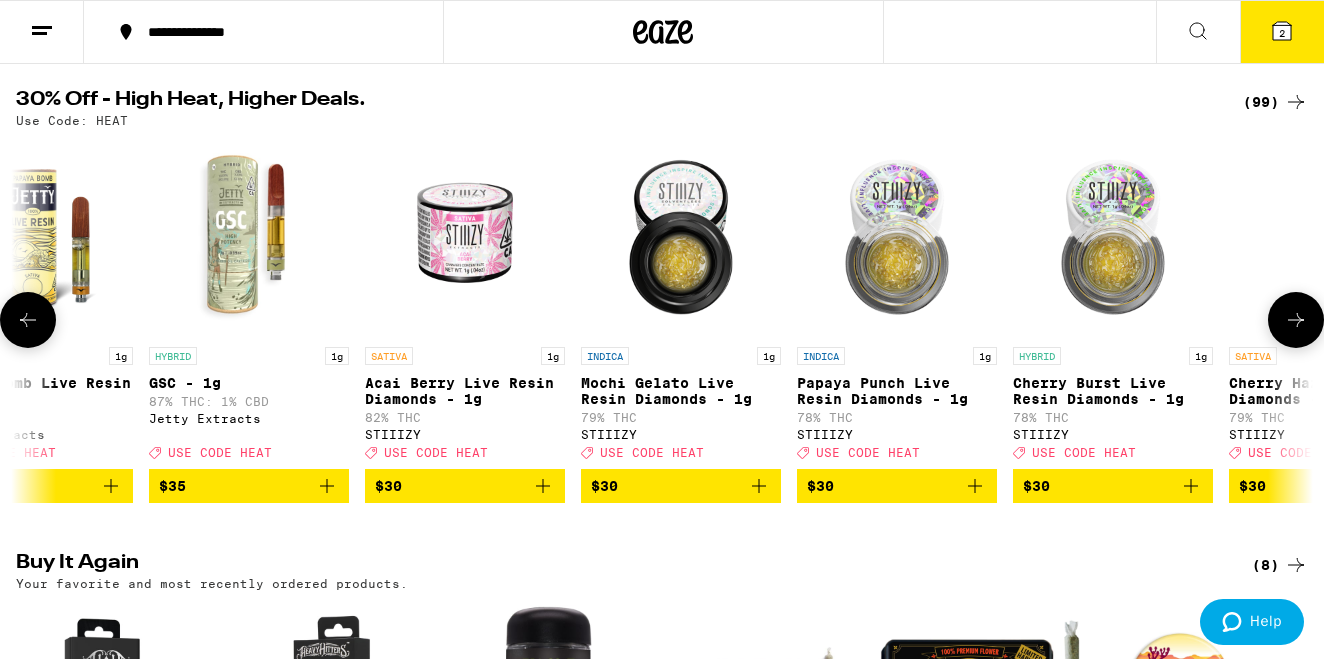 scroll, scrollTop: 0, scrollLeft: 12888, axis: horizontal 